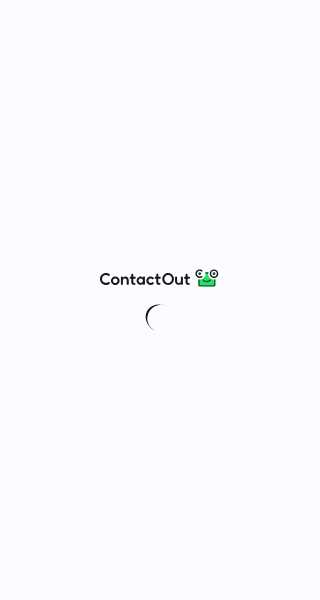 scroll, scrollTop: 0, scrollLeft: 0, axis: both 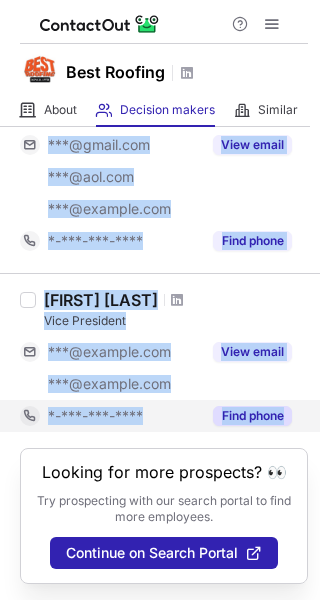 drag, startPoint x: 38, startPoint y: 236, endPoint x: 291, endPoint y: 411, distance: 307.6264 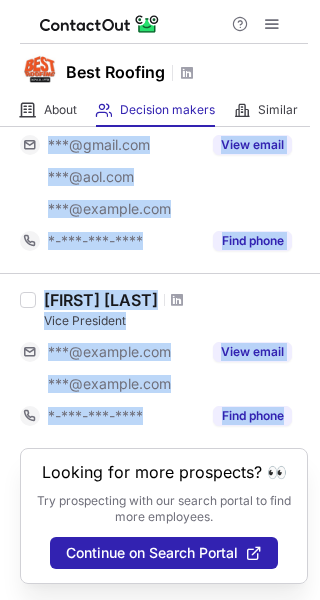copy on "Sam Tikriti Chief Executive Officer ***@gmail.com ***@bestroofing.net View email *-***-***-**** Find phone Norman Taylor Vice President of Roof Services ***@yahoo.com ***@hotmail.com ***@bestroofing.net View email *-***-***-**** Find phone Barbara Director, Human Resources ***@comcast.net ***@bestroofing.net View email *-***-***-**** Find phone Brian M White Co-Owner ***@gmail.com ***@ozdevgroup.com ***@bianchicabinets.com View email *-***-***-**** Find phone Ian Handsman Board Member ***@gmail.com ***@harknesscapital.com View email *-***-***-**** Find phone Anthony Dafonseca General Counsel and Senior Vice President of Administration ***@hotmail.com ***@bestroofing.net View email *-***-***-**** Find phone Jeremy D Sosa General Manager ***@gmail.com ***@asu.edu ***@usabestroofing.com View email *-***-***-**** Find phone Jeffrey Parker Chief Executive Officer ***@live.com ***@yahoo.com ***@swbell.net ***@cs.com ***@nationsbestroofing.com View email *-***-***-**** Find phone Bobby Haddix Vice President Opera..." 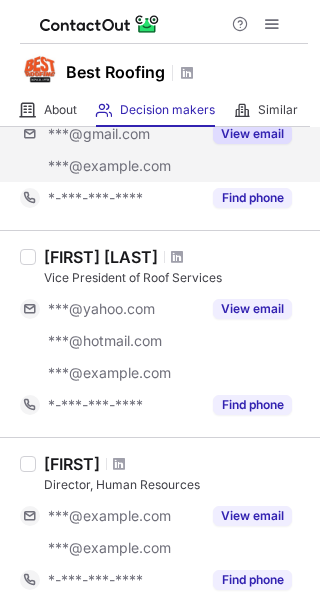 scroll, scrollTop: 0, scrollLeft: 0, axis: both 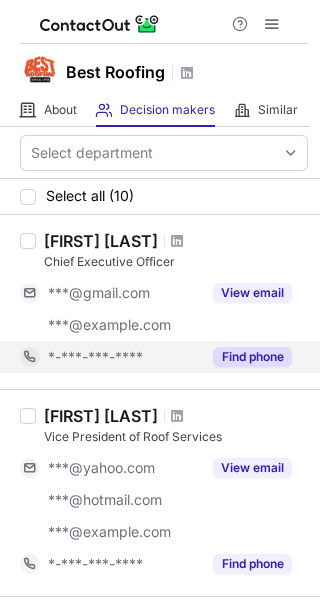 click on "Find phone" at bounding box center [252, 357] 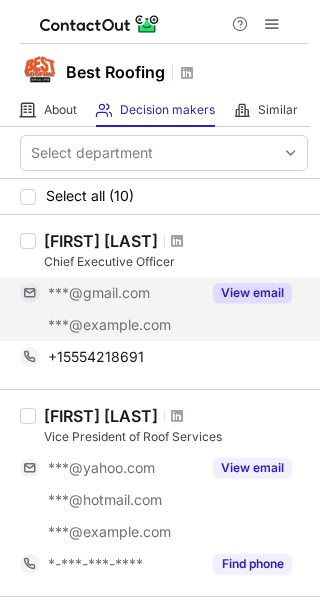 click on "View email" at bounding box center (252, 293) 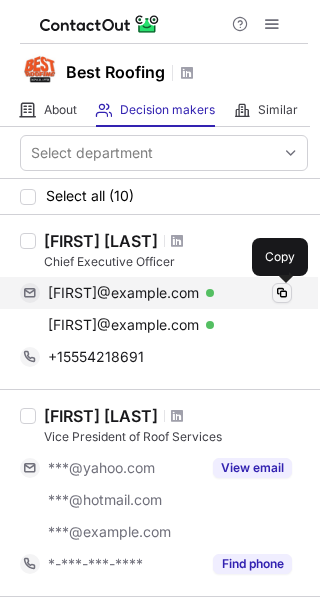click at bounding box center [282, 293] 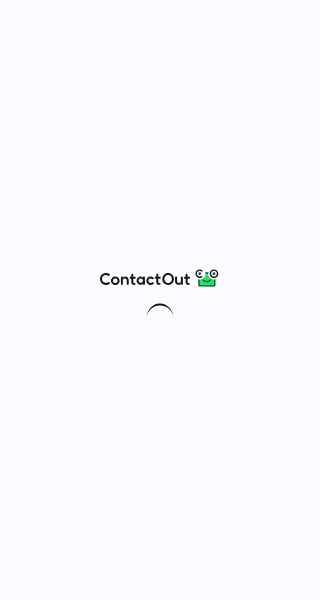 scroll, scrollTop: 0, scrollLeft: 0, axis: both 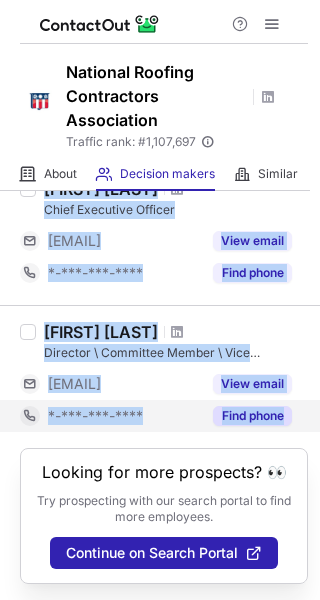 drag, startPoint x: 13, startPoint y: 299, endPoint x: 282, endPoint y: 412, distance: 291.77045 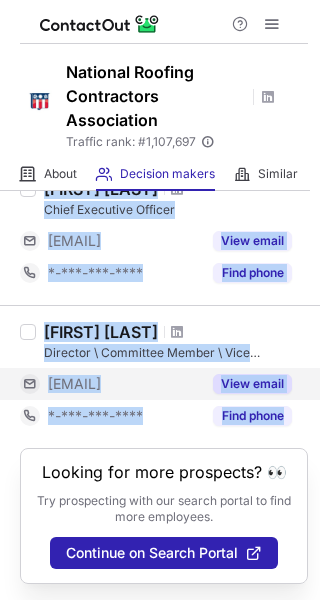 copy on "[FIRST] [LAST] NRCA HISPANIC TASK FORCE [EMAIL] [EMAIL] [EMAIL] View email -[PHONE]-***-***-**** Find phone [FIRST] [LAST] General Counsel [EMAIL] [EMAIL] View email -[PHONE]-***-***-**** Find phone [FIRST] [LAST] Member [EMAIL] [EMAIL] View email -[PHONE]-***-***-**** Find phone [FIRST] [LAST] Member of the Board of Directors [EMAIL] [EMAIL] [EMAIL] View email -[PHONE]-***-***-**** Find phone [FIRST] [LAST] Member Board of Directors [EMAIL] View email -[PHONE]-***-***-**** Find phone [FIRST] [LAST] Director of Federal Affairs [EMAIL] [EMAIL] View email -[PHONE]-***-***-**** Find phone [FIRST] [LAST] Vice President, Technical Services [EMAIL] View email -[PHONE]-***-***-**** Find phone [FIRST] [LAST] Director of Political Affairs [EMAIL] [EMAIL] View email -[PHONE]-***-***-**** Find phone [FIRST] [LAST] Chief Executive Officer [EMAIL] View email -[PHONE]-***-***-**** Find phone [FIRST] Dir..." 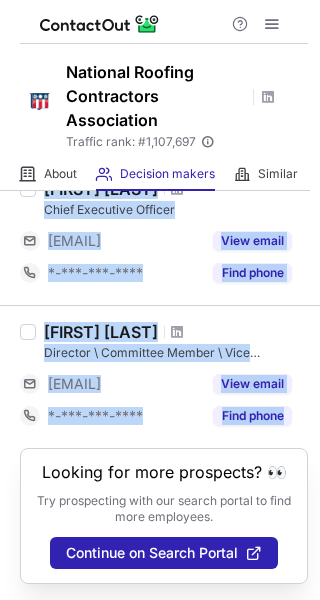 copy on "Brunno Batista NRCA HISPANIC TASK FORCE ***@hotmail.com ***@cs.com ***@liraruferos.com View email *-***-***-**** Find phone Trent Cotney General Counsel ***@trentcotney.com ***@floridaroof.com View email *-***-***-**** Find phone Luke Mccormack Member ***@mccormack-partners.com ***@mccormackpartnersrecruitment.com View email *-***-***-**** Find phone Tupac De La Cruz Member of the Board of Directors ***@gmail.com ***@roofingsolutionsla.com ***@roofingsolutions.com View email *-***-***-**** Find phone John Joseph Campbell Member Board of Directors ***@eagleroofing.com View email *-***-***-**** Find phone Deborah  Mazol Director of Federal Affairs ***@gmail.com ***@nrca.net View email *-***-***-**** Find phone Mark Graham Vice President, Technical Services ***@nrca.net View email *-***-***-**** Find phone Teri Dorn Director of Political Affairs ***@gmail.com ***@nrca.net View email *-***-***-**** Find phone Mckay Daniels Chief Executive Officer ***@nrca.net View email *-***-***-**** Find phone Jj Smithey Dir..." 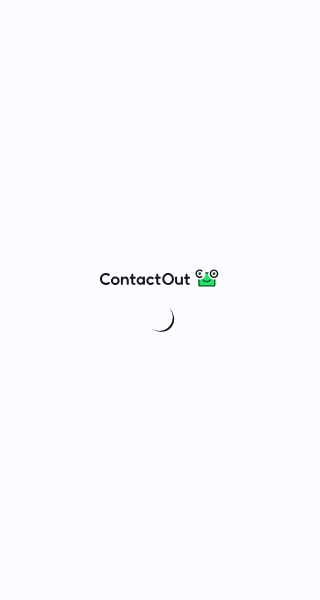 scroll, scrollTop: 0, scrollLeft: 0, axis: both 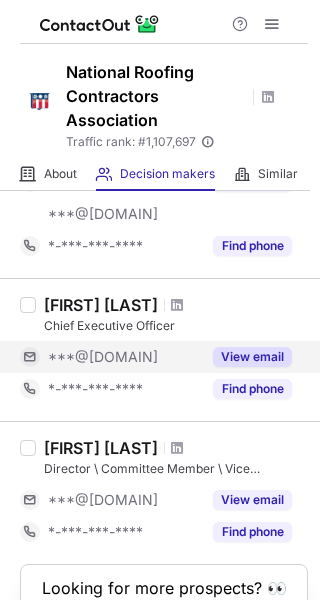 click on "View email" at bounding box center (252, 357) 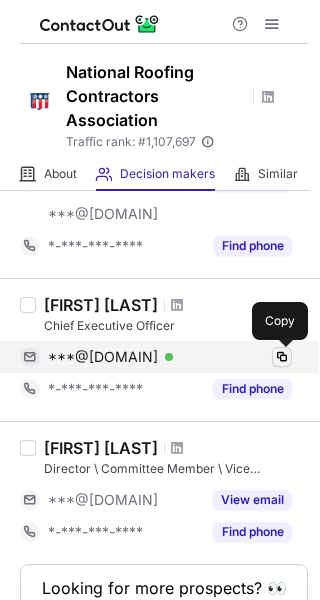 click at bounding box center (282, 357) 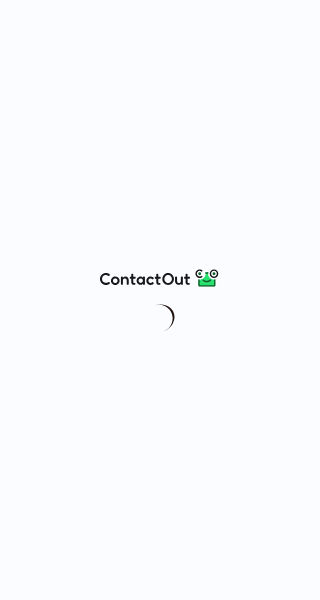 scroll, scrollTop: 0, scrollLeft: 0, axis: both 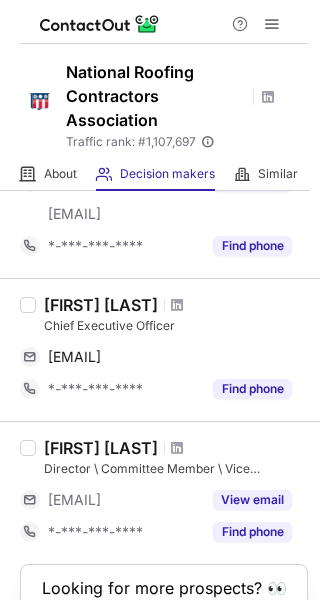 click on "[FIRST] [LAST]" at bounding box center [101, 305] 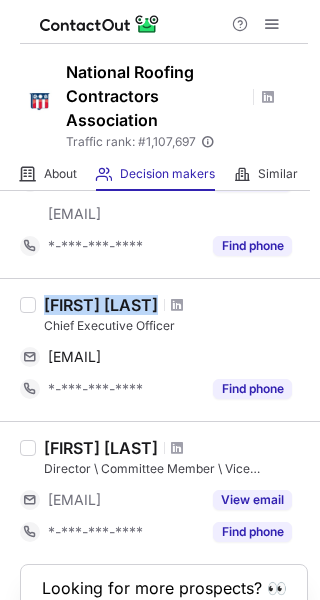 drag, startPoint x: 45, startPoint y: 299, endPoint x: 154, endPoint y: 301, distance: 109.01835 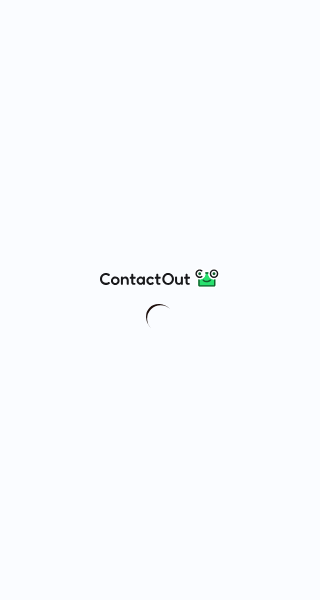 scroll, scrollTop: 0, scrollLeft: 0, axis: both 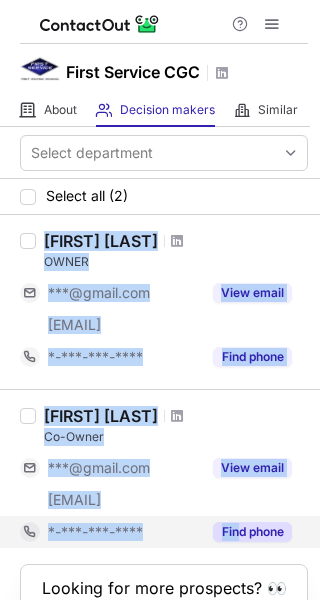 drag, startPoint x: 12, startPoint y: 236, endPoint x: 237, endPoint y: 528, distance: 368.63126 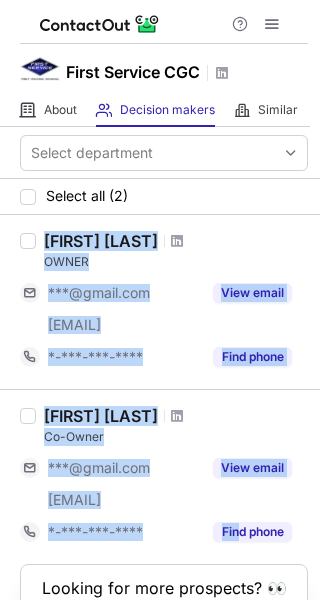 click on "Wes Jynella" at bounding box center (176, 416) 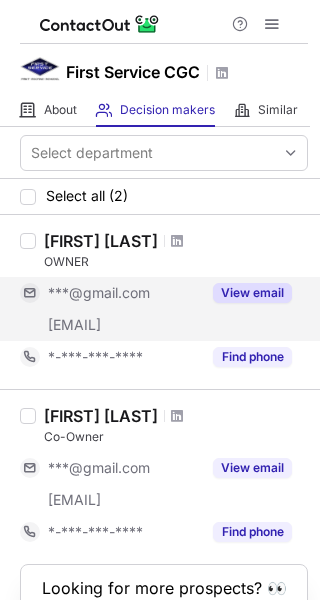 click on "View email" at bounding box center [252, 293] 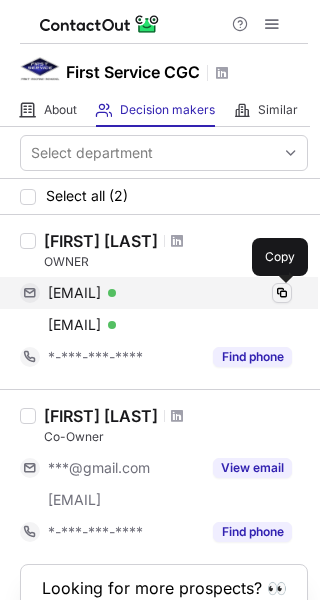 click at bounding box center (282, 293) 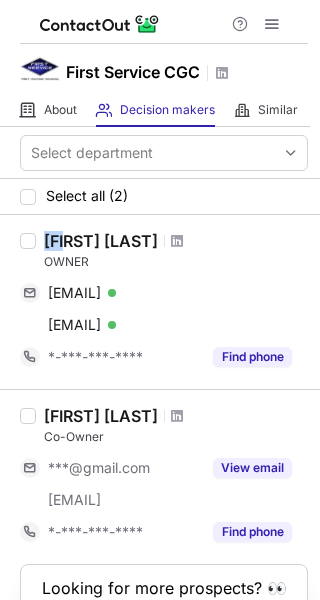 drag, startPoint x: 47, startPoint y: 238, endPoint x: 65, endPoint y: 236, distance: 18.110771 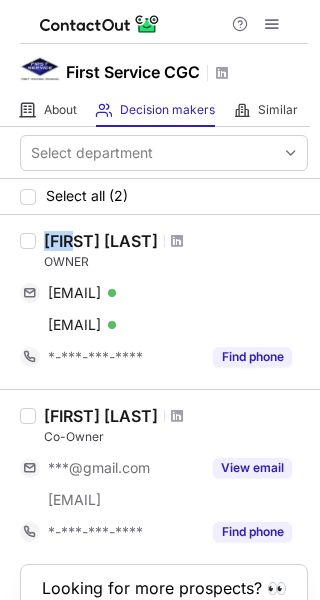 drag, startPoint x: 41, startPoint y: 239, endPoint x: 55, endPoint y: 237, distance: 14.142136 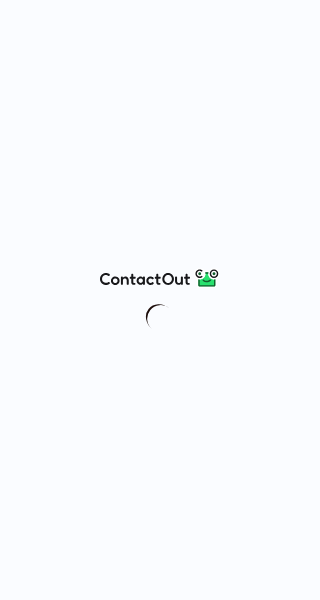 scroll, scrollTop: 0, scrollLeft: 0, axis: both 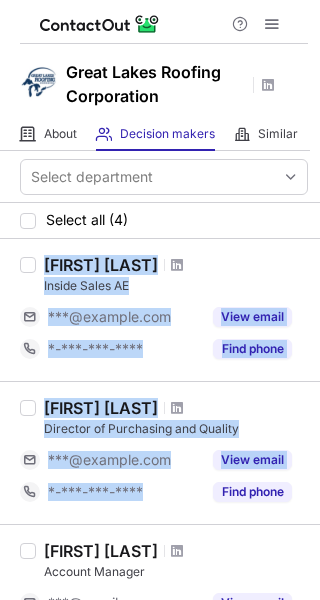 drag, startPoint x: 38, startPoint y: 259, endPoint x: 182, endPoint y: 512, distance: 291.10995 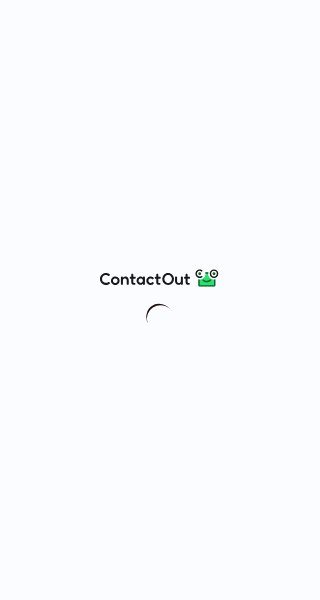 scroll, scrollTop: 0, scrollLeft: 0, axis: both 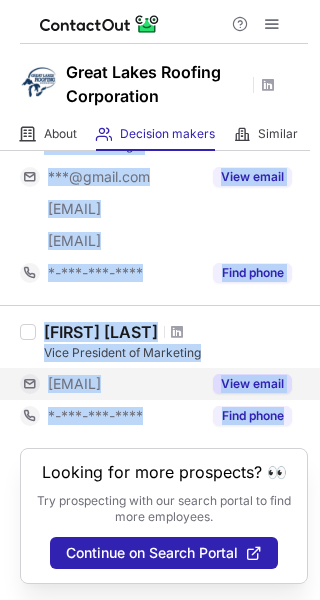 drag, startPoint x: 39, startPoint y: 264, endPoint x: 196, endPoint y: 353, distance: 180.4716 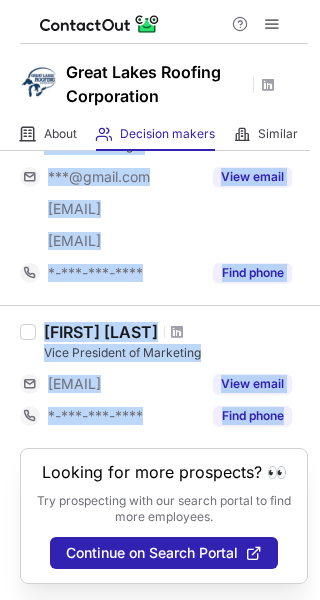 copy on "Benjamin Potter Inside Sales AE ***@greatlakesroofing.net View email *-***-***-**** Find phone David Carpenter Director of Purchasing and Quality ***@greatlakesroofing.net View email *-***-***-**** Find phone Shari Hahn Account Manager ***@gmail.com ***@ca.rr.com ***@greatlakesroofing.net View email *-***-***-**** Find phone Doug Pettit Vice President of Marketing ***@greatlakesroofing.net View email *-***-***-**** Find phone" 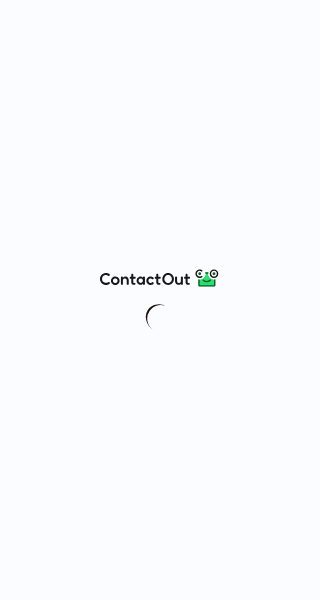 scroll, scrollTop: 0, scrollLeft: 0, axis: both 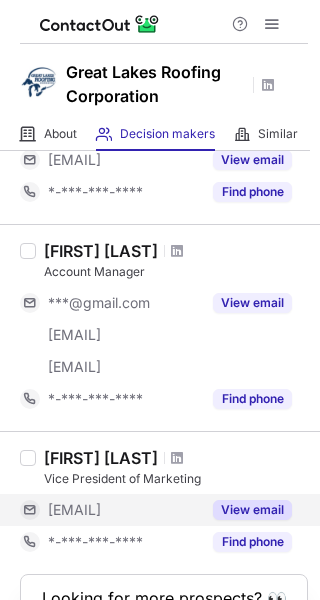 click on "View email" at bounding box center [252, 510] 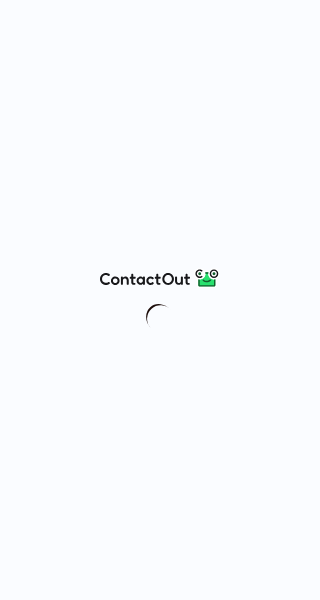 scroll, scrollTop: 0, scrollLeft: 0, axis: both 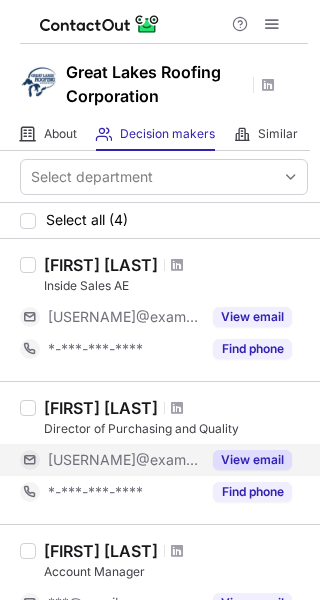 click on "View email" at bounding box center (252, 460) 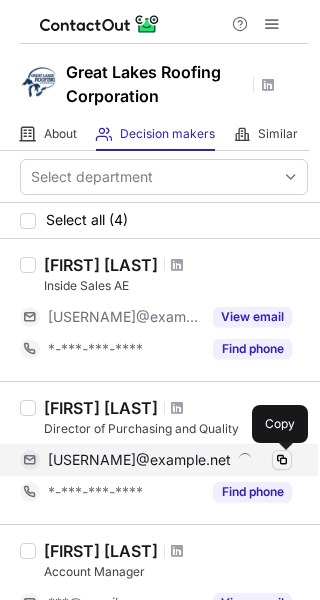 click at bounding box center (282, 460) 